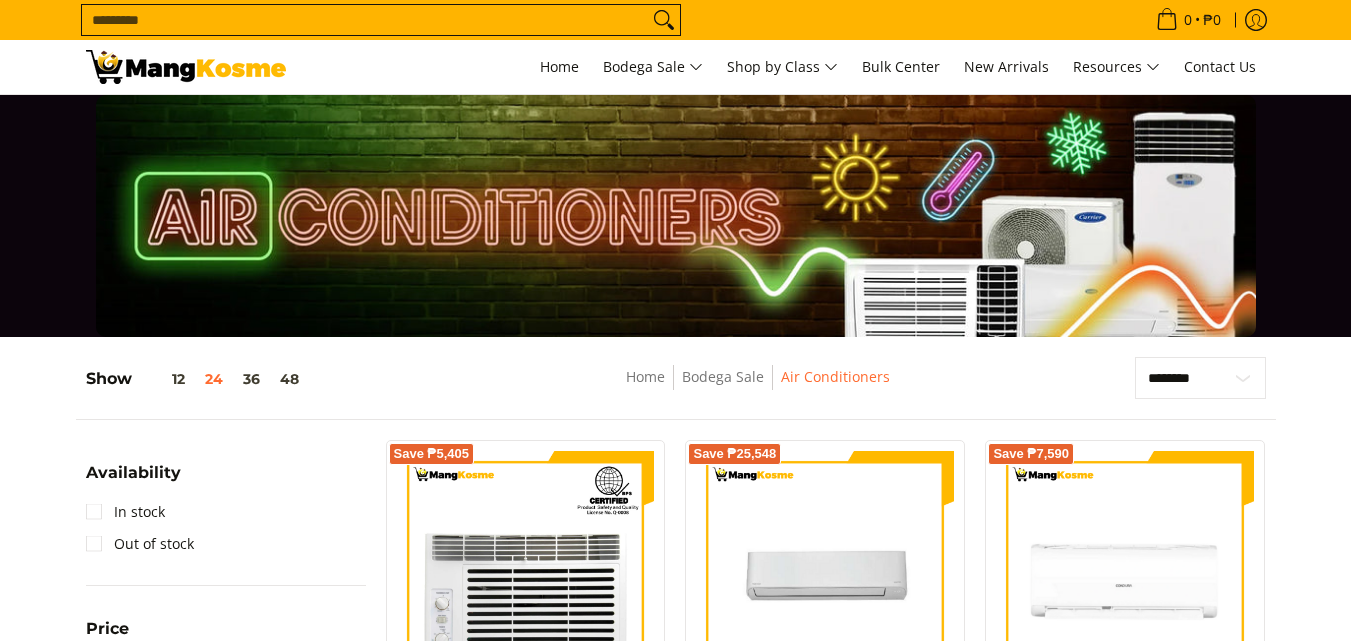 scroll, scrollTop: 0, scrollLeft: 0, axis: both 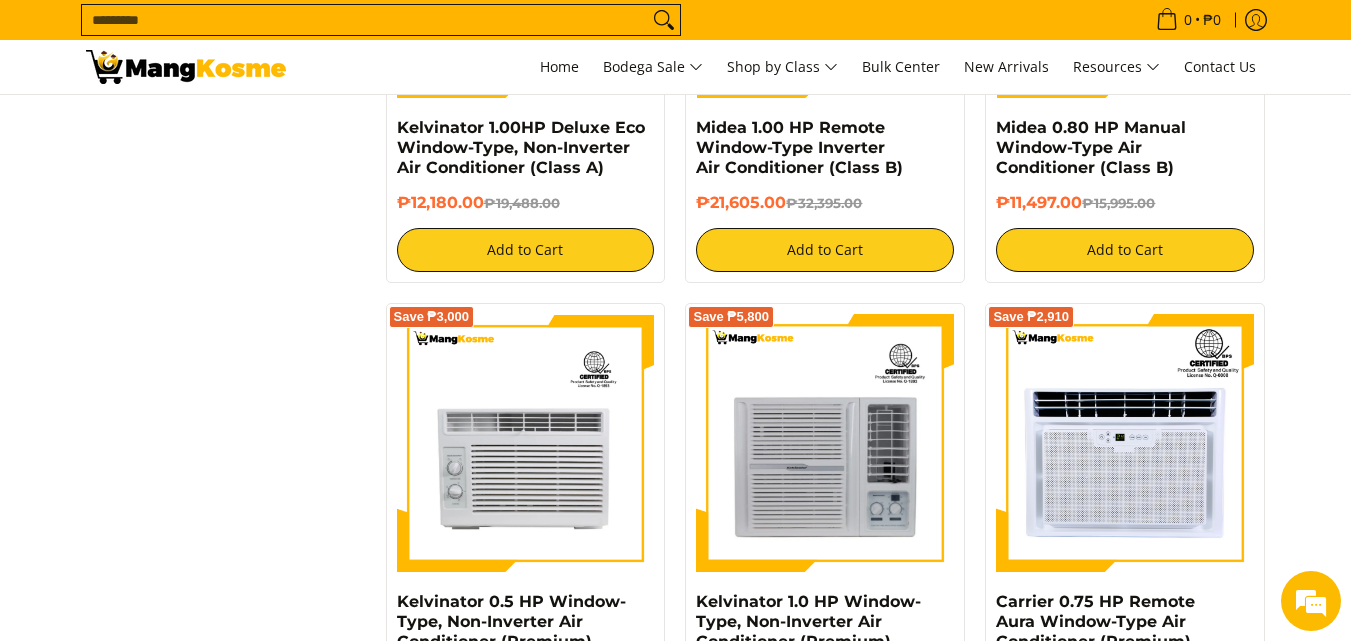 click on "Search..." at bounding box center [365, 20] 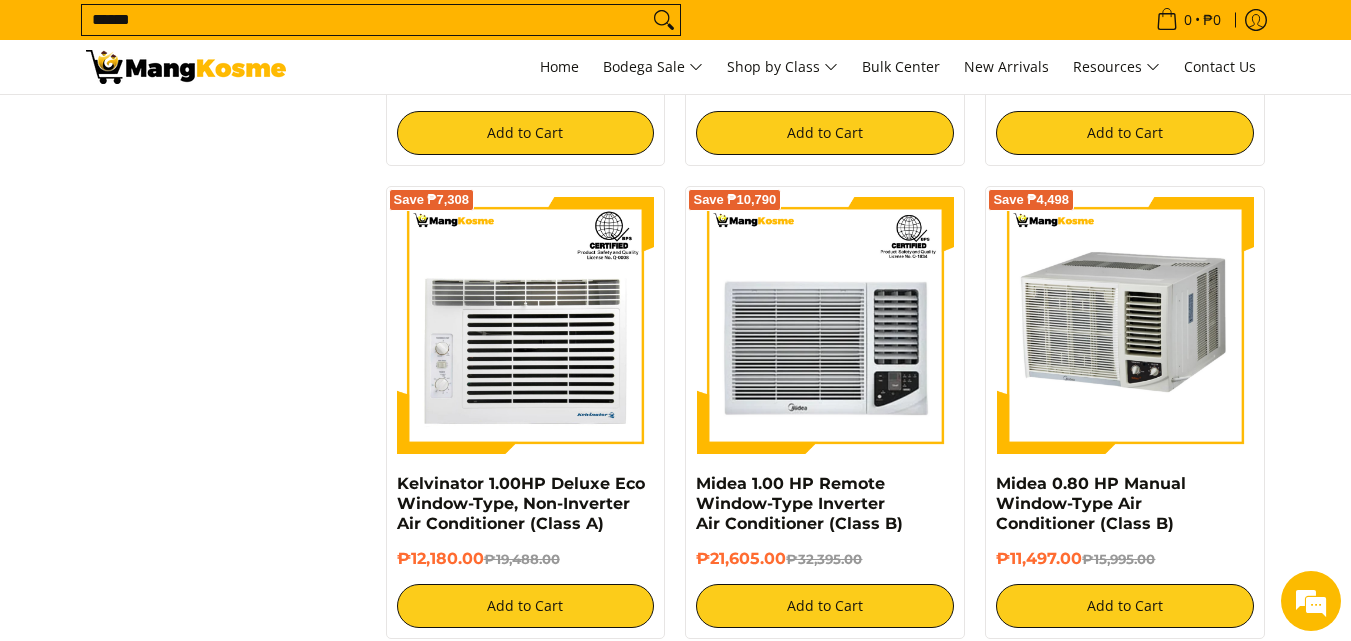 scroll, scrollTop: 2528, scrollLeft: 0, axis: vertical 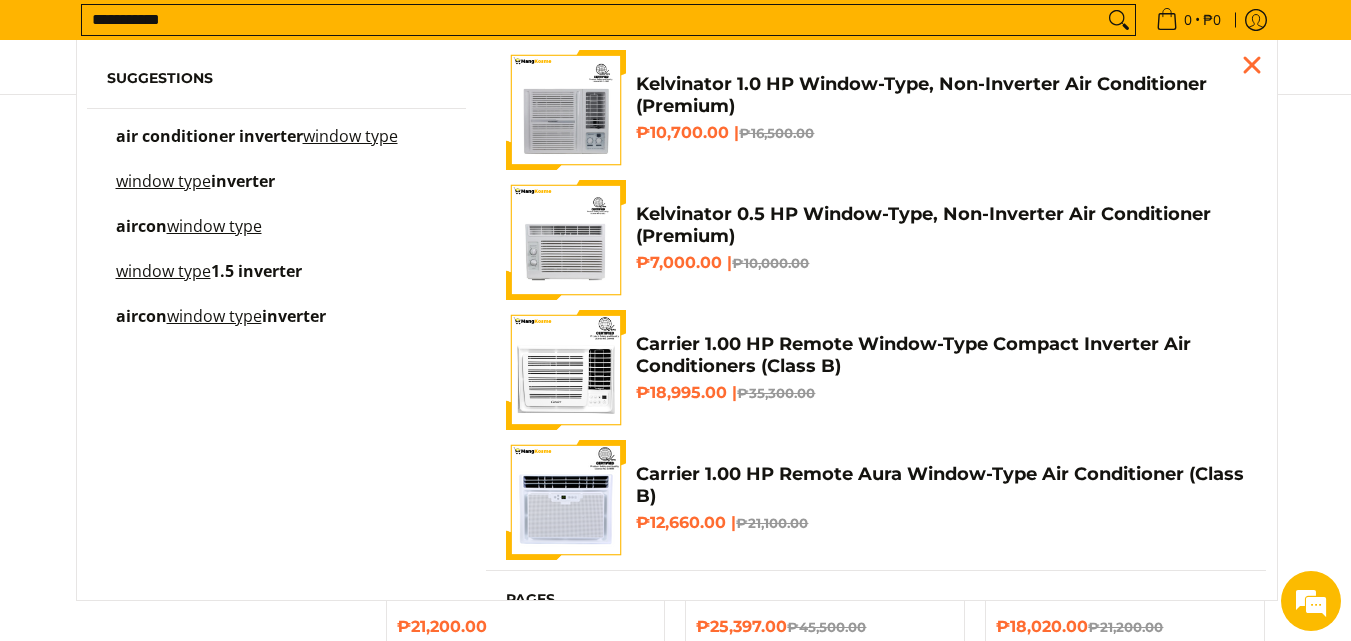 type on "**********" 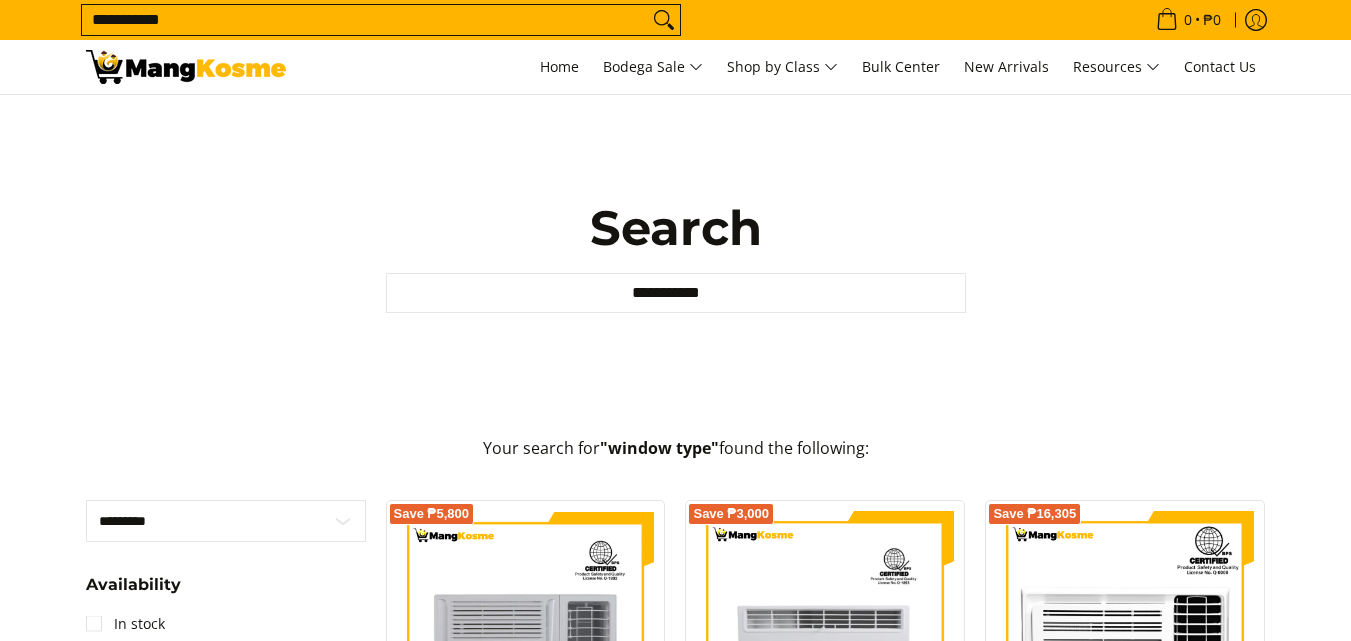 scroll, scrollTop: 0, scrollLeft: 0, axis: both 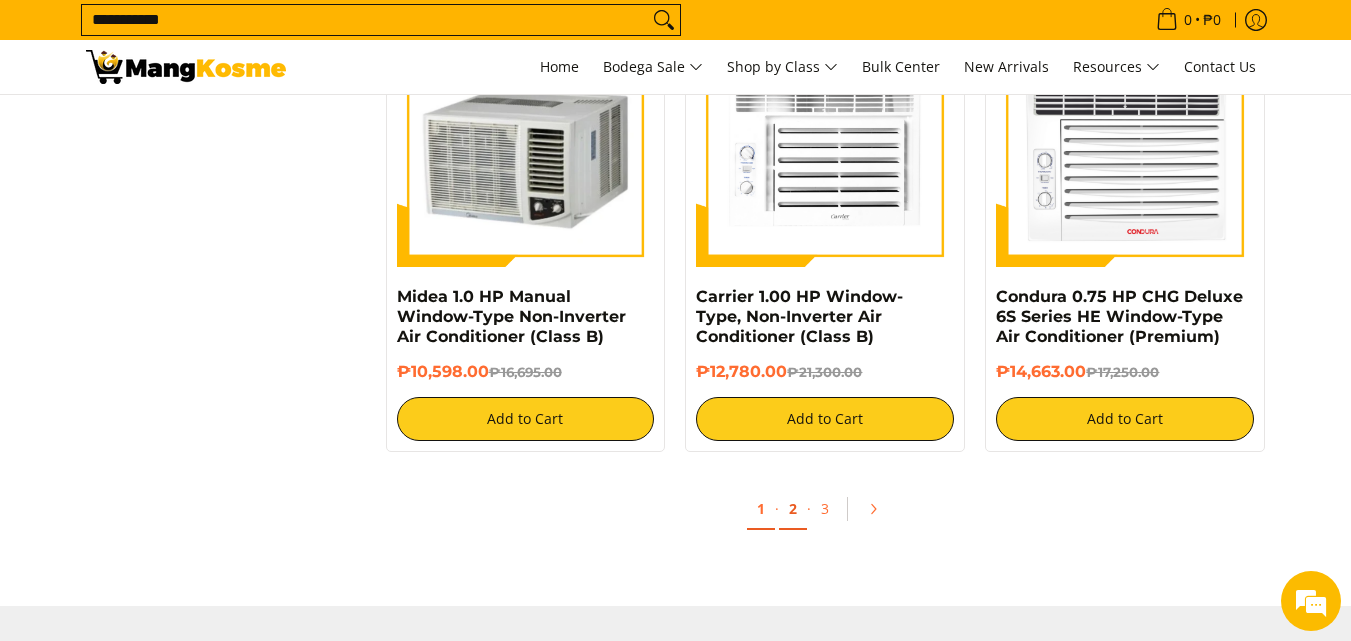 click on "2" at bounding box center (793, 509) 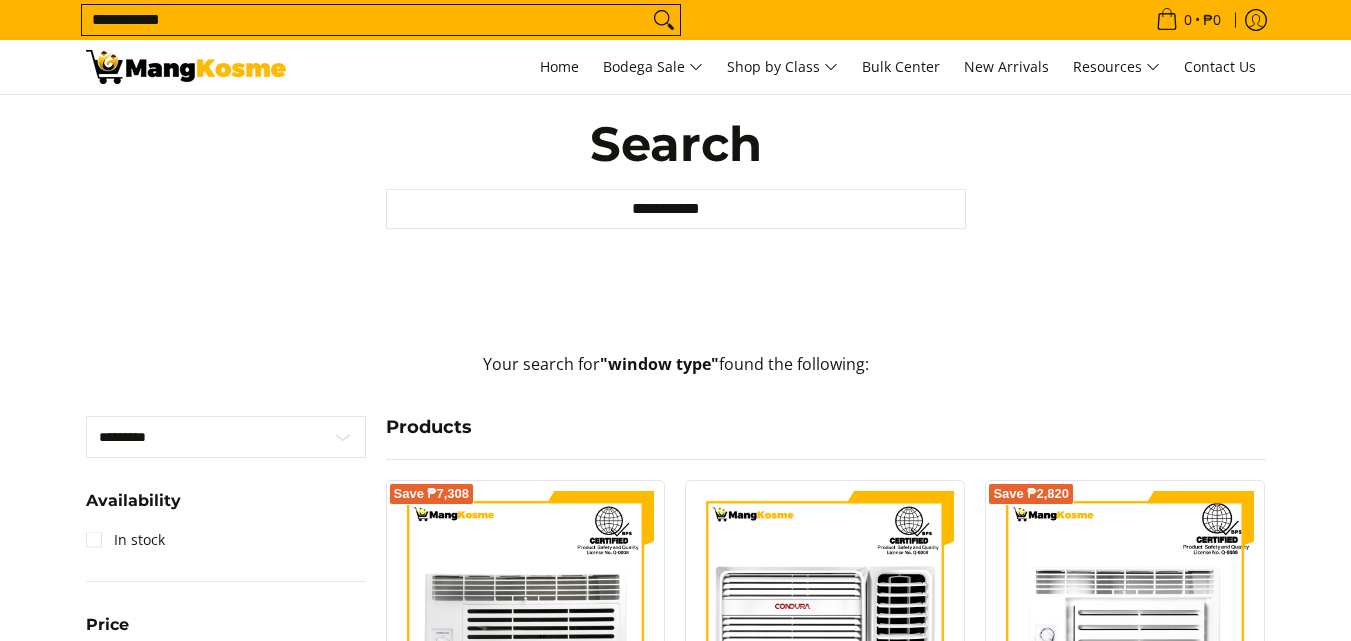 scroll, scrollTop: 0, scrollLeft: 0, axis: both 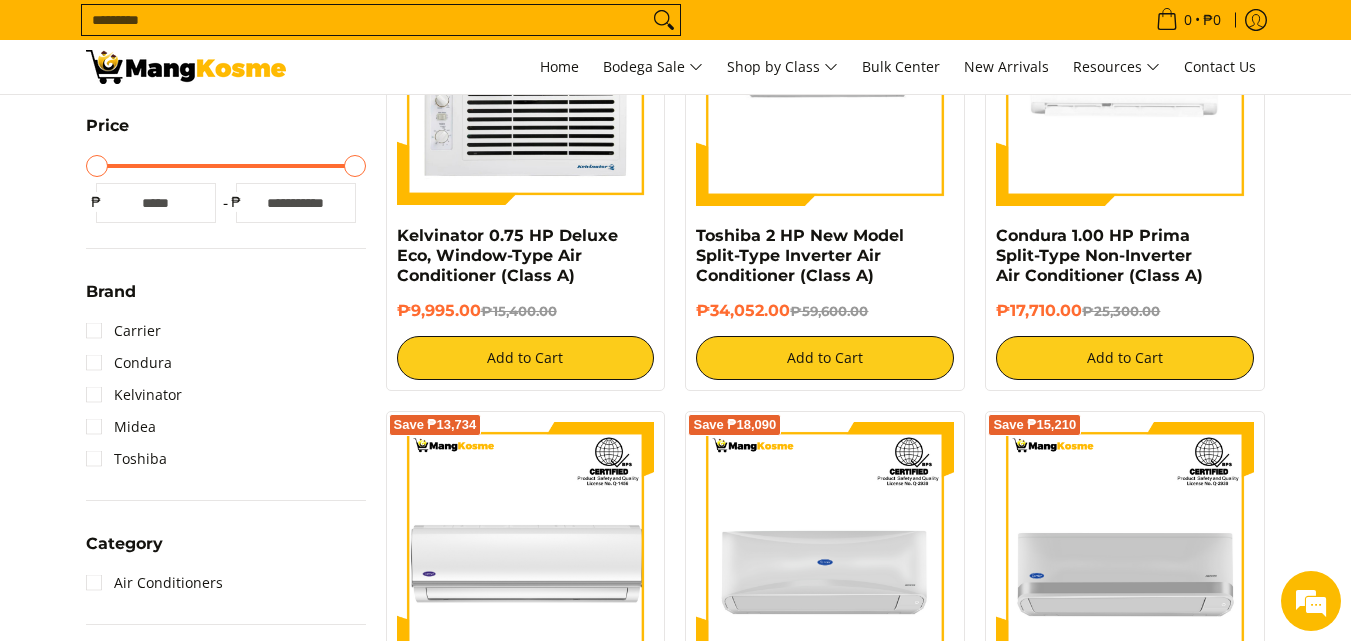 click on "Search..." at bounding box center (365, 20) 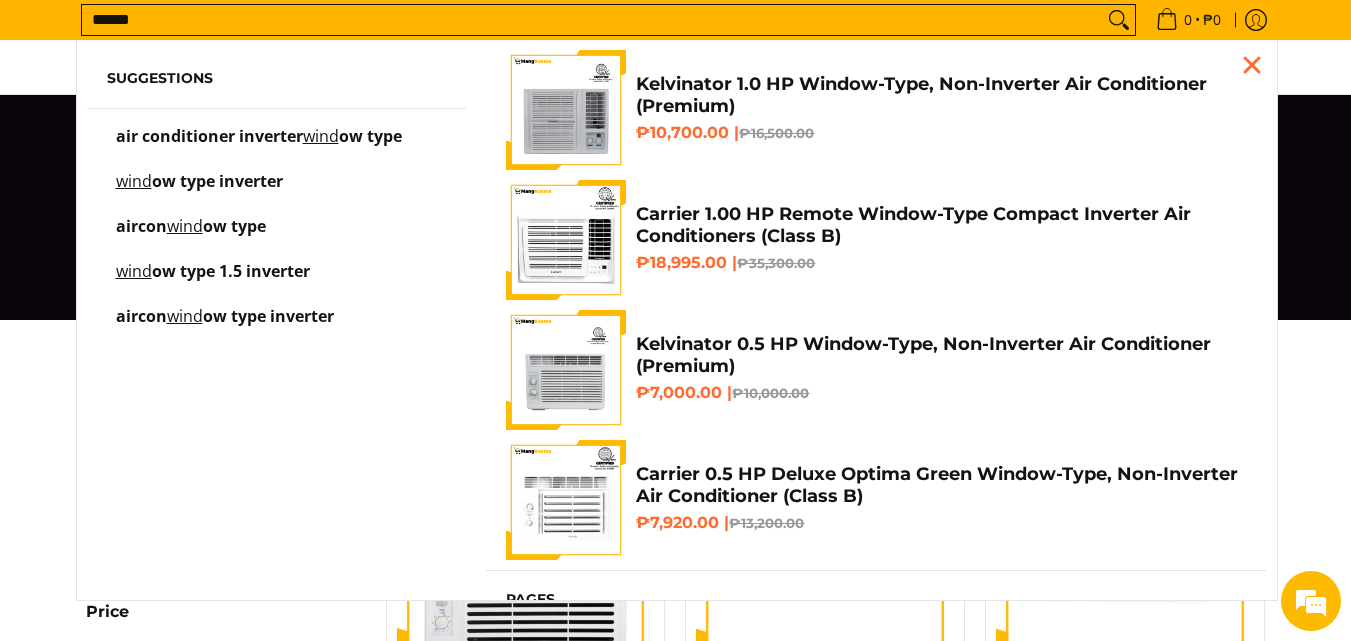 scroll, scrollTop: 0, scrollLeft: 0, axis: both 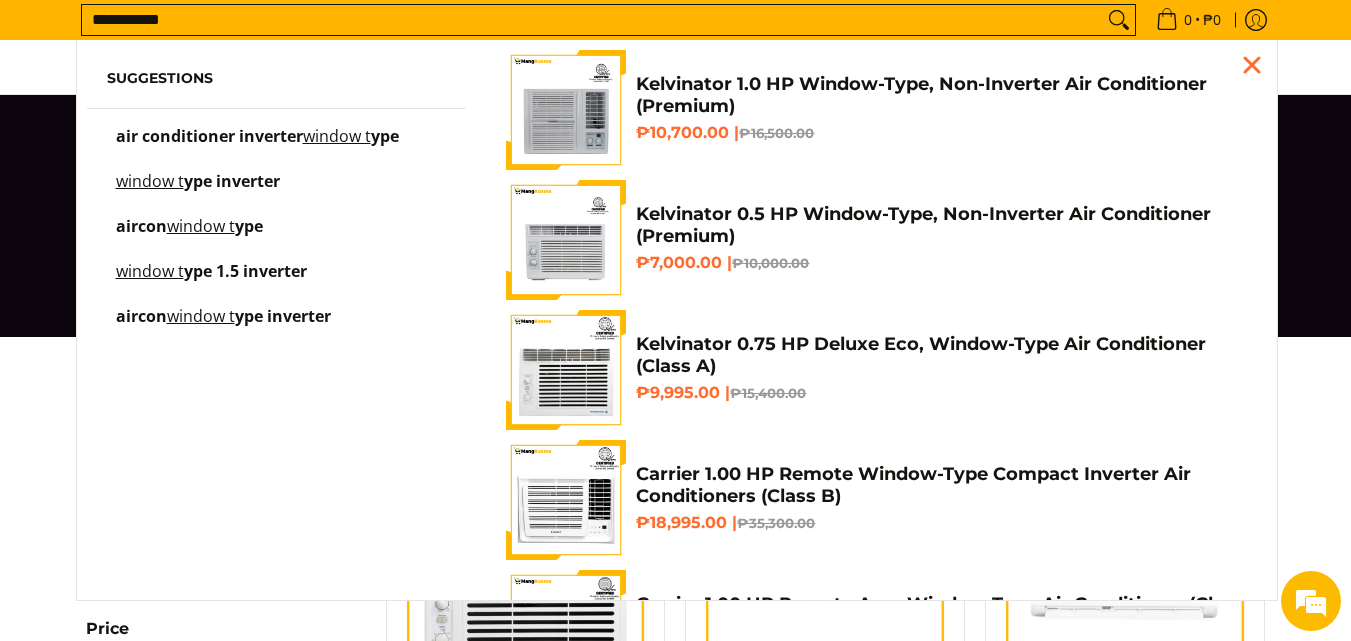 type on "**********" 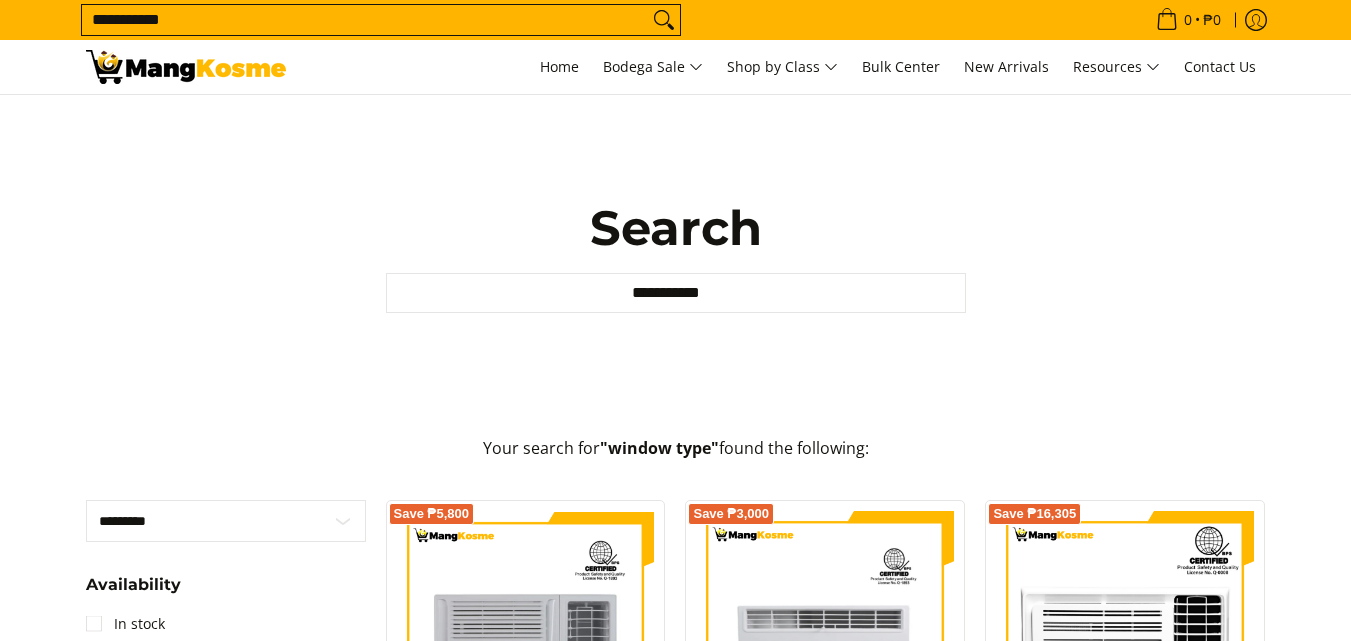scroll, scrollTop: 400, scrollLeft: 0, axis: vertical 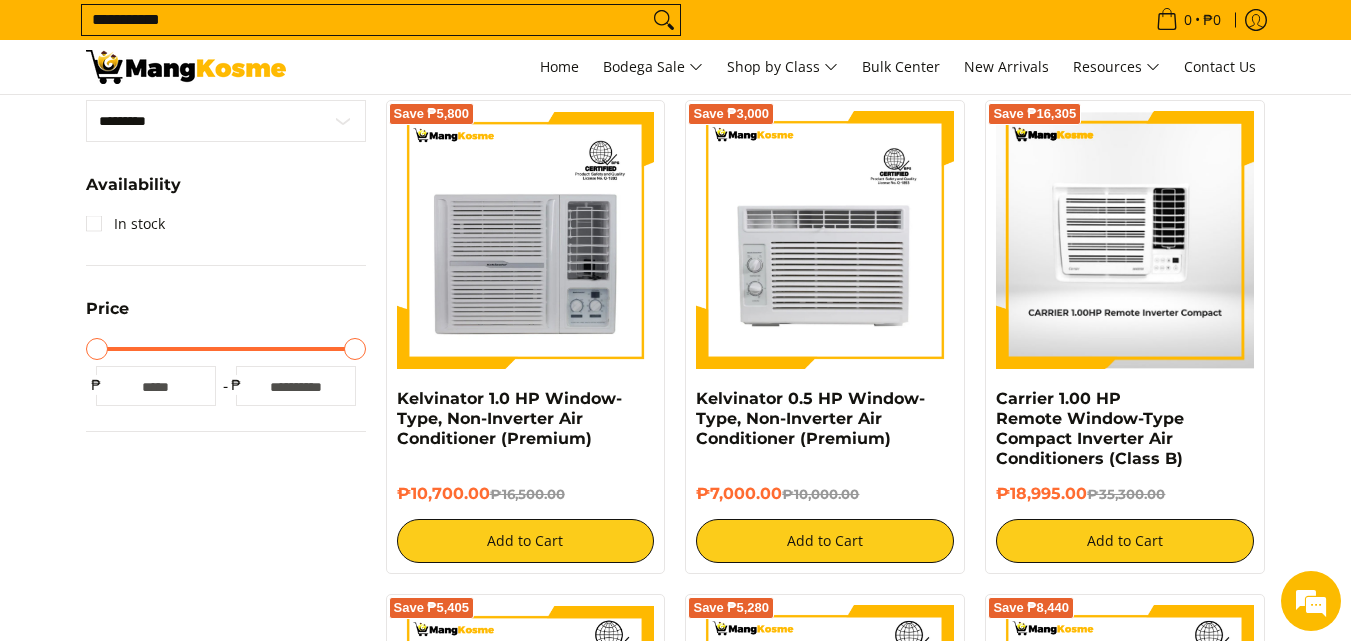 click at bounding box center (1125, 240) 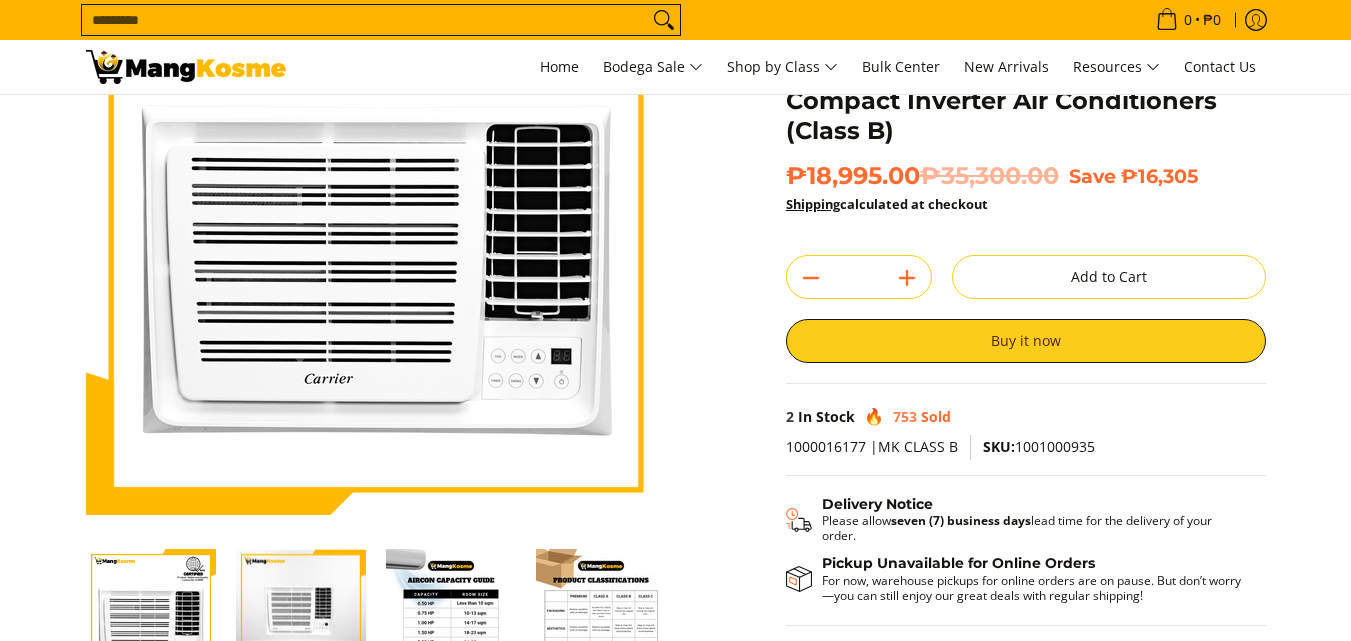 scroll, scrollTop: 200, scrollLeft: 0, axis: vertical 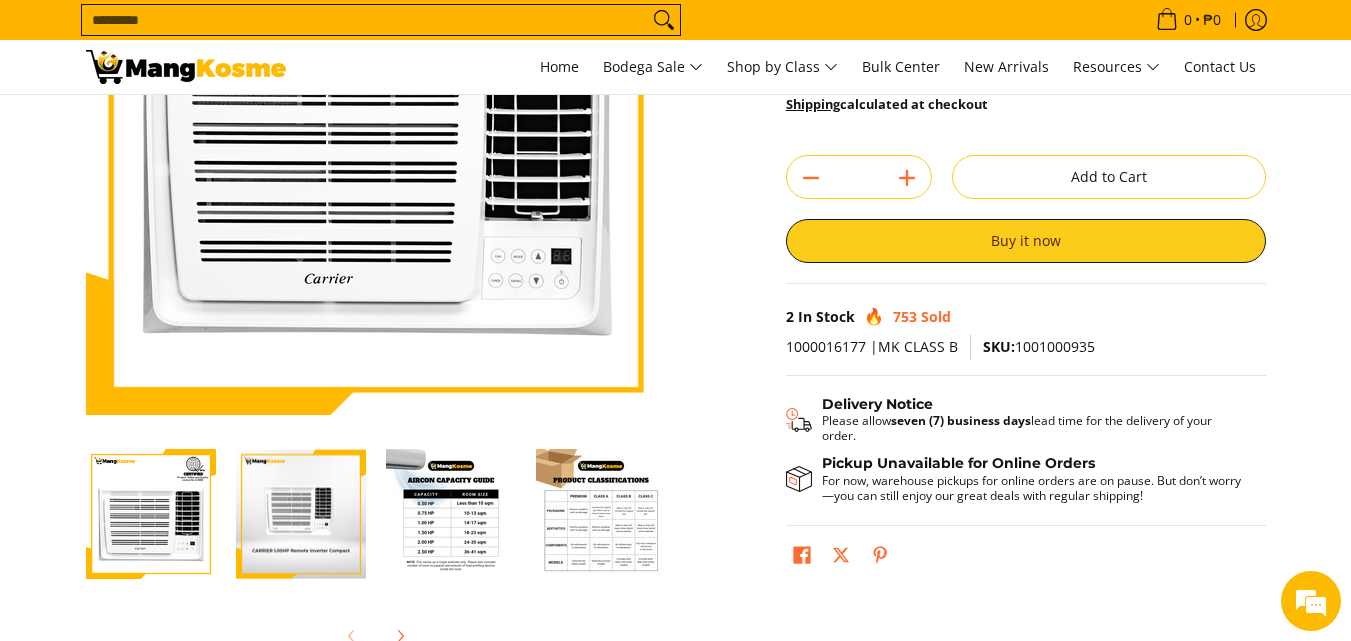 click at bounding box center [301, 514] 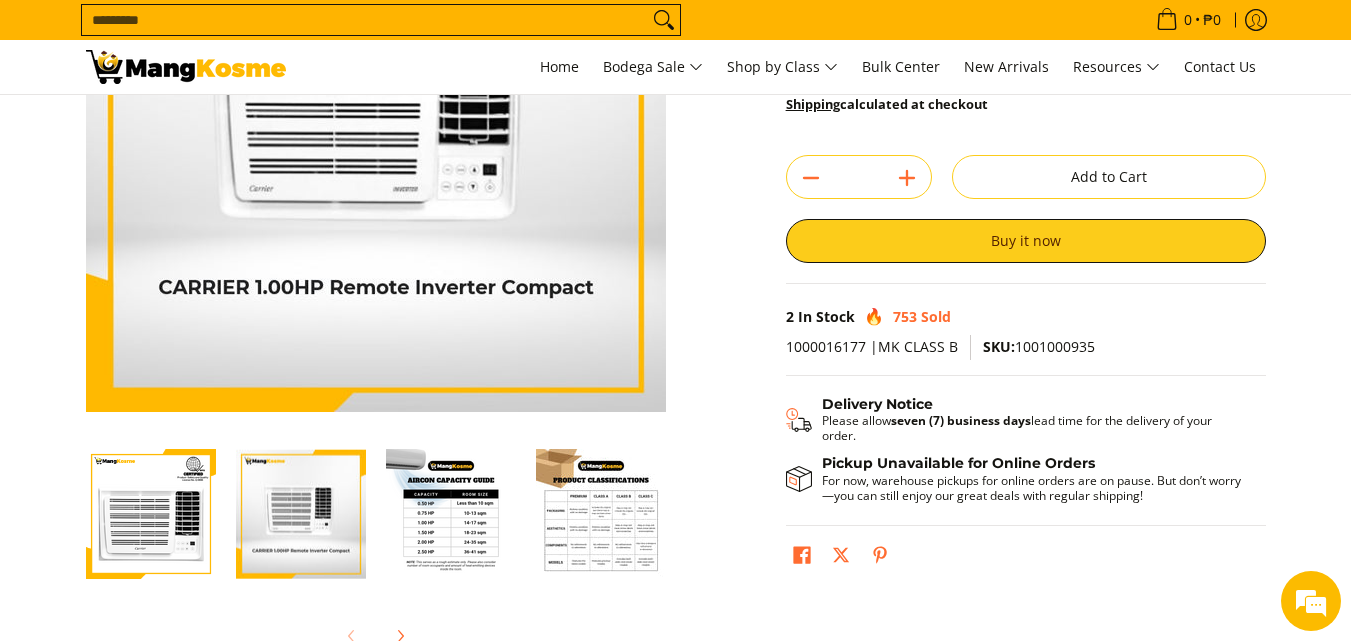 click at bounding box center [451, 514] 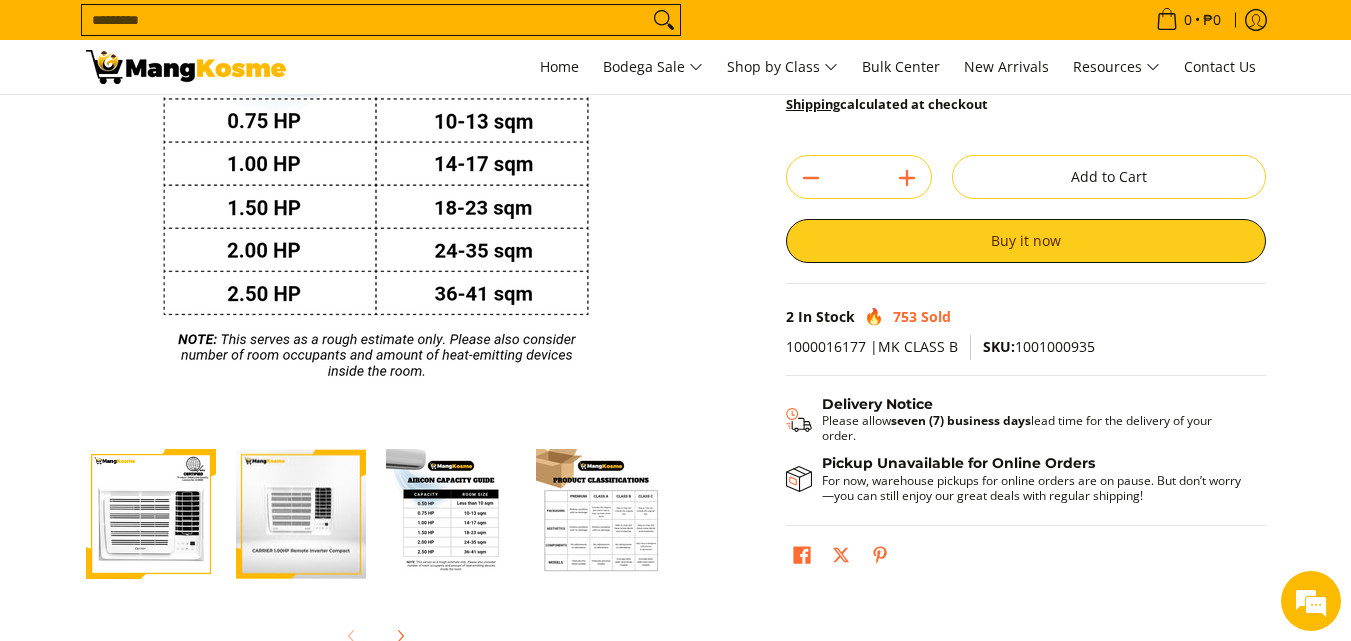 drag, startPoint x: 280, startPoint y: 527, endPoint x: 256, endPoint y: 527, distance: 24 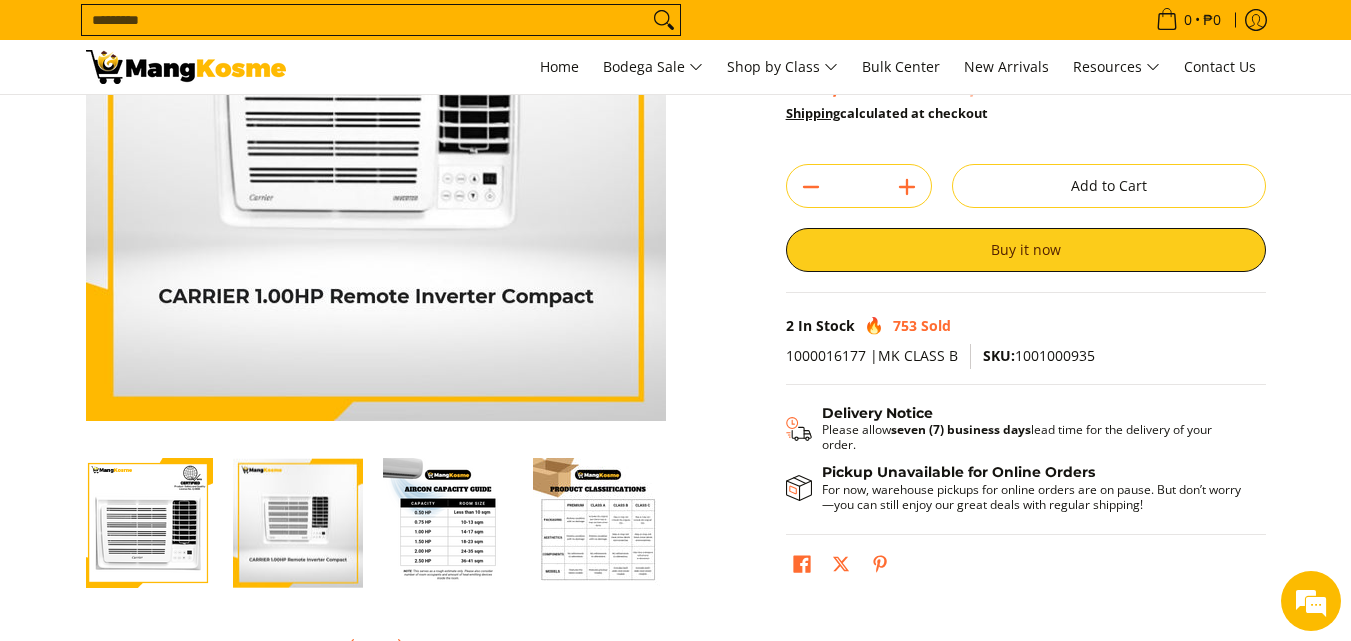 scroll, scrollTop: 300, scrollLeft: 0, axis: vertical 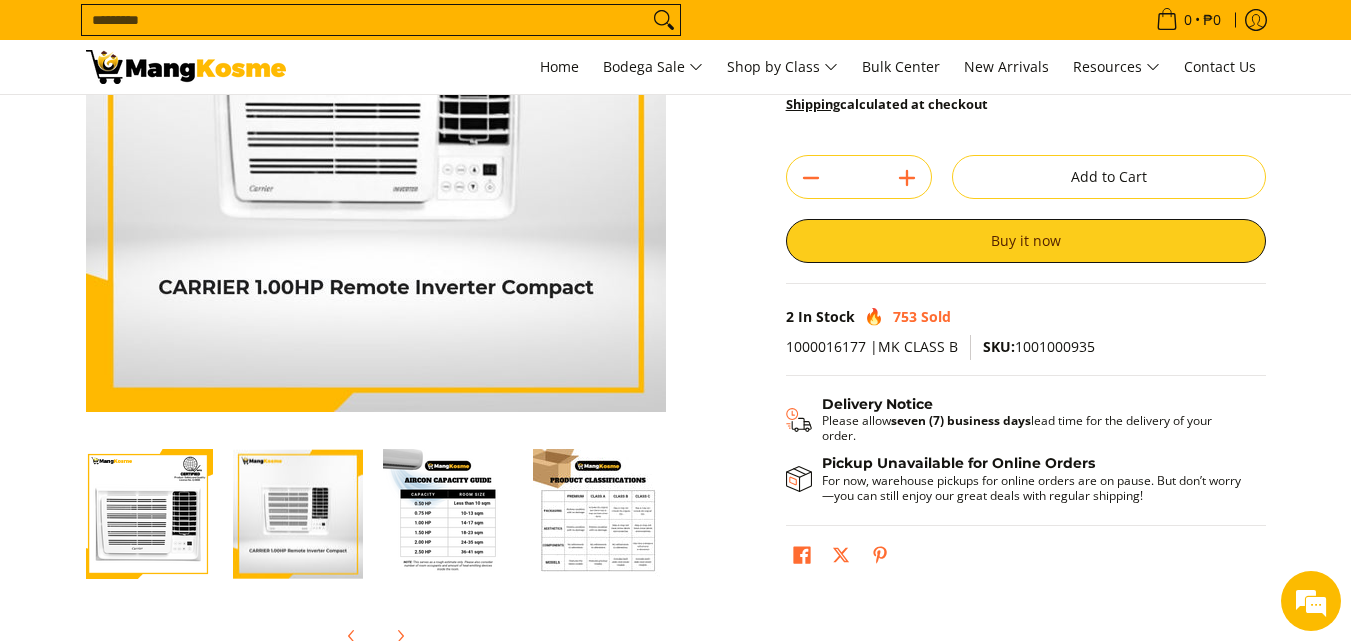 click at bounding box center (148, 514) 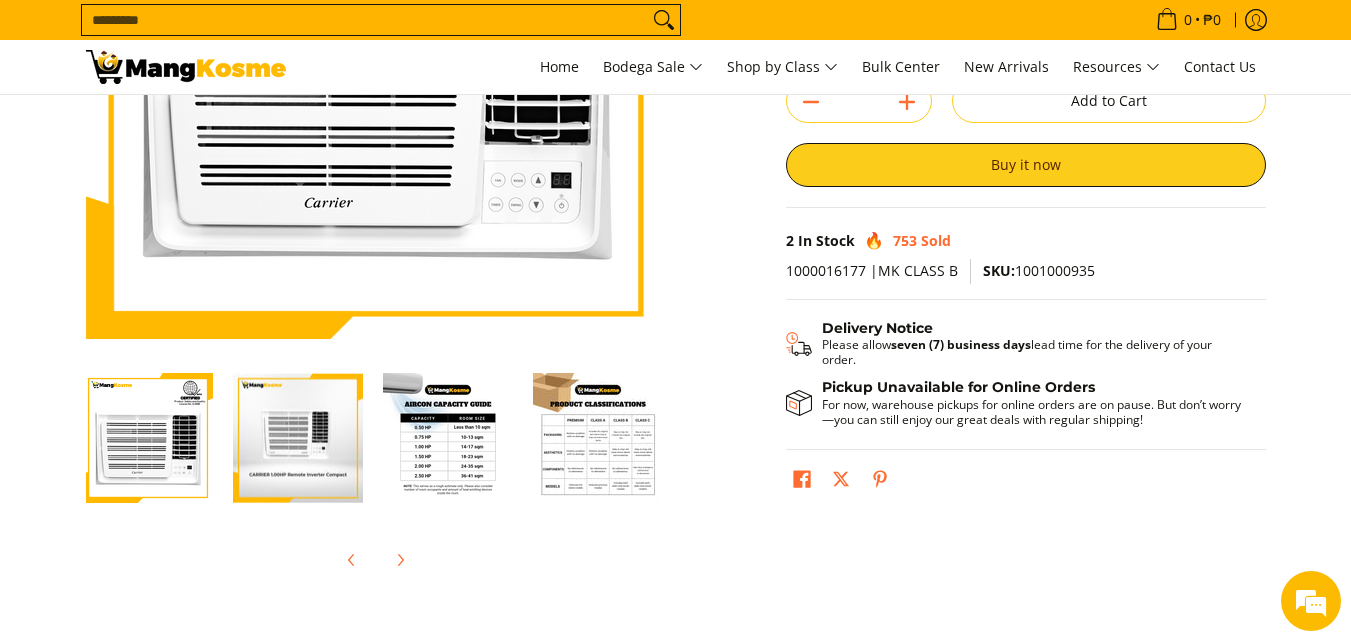 scroll, scrollTop: 400, scrollLeft: 0, axis: vertical 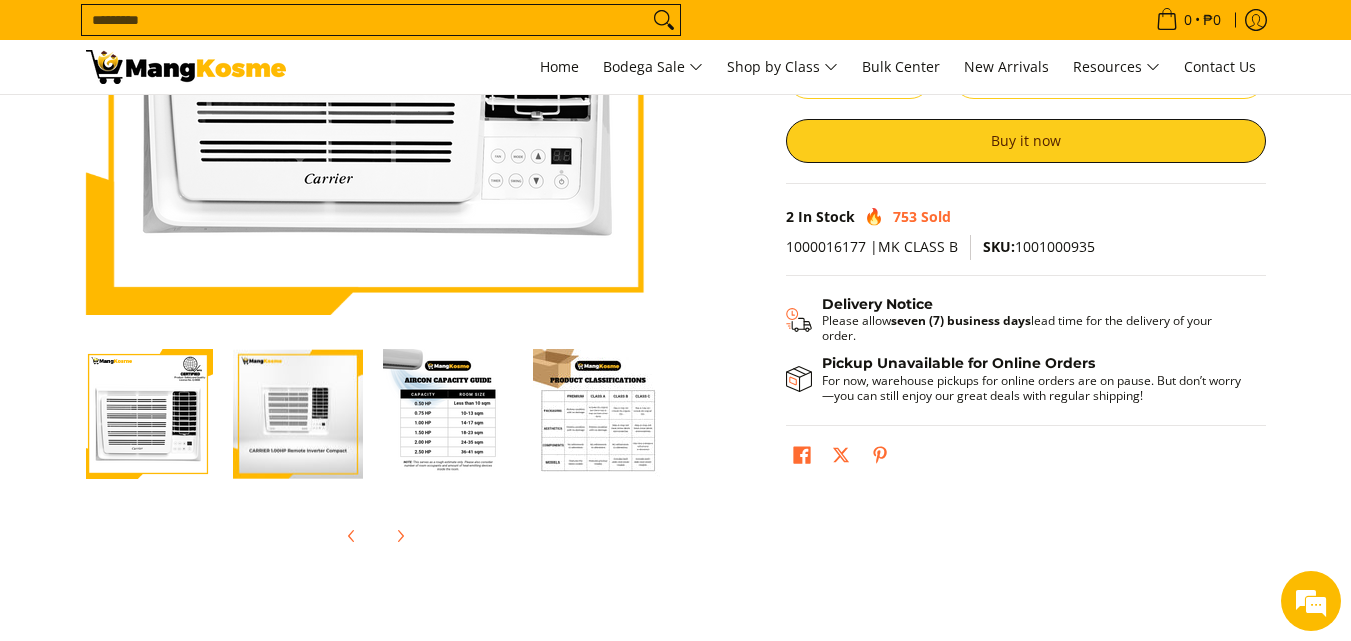 click at bounding box center (298, 414) 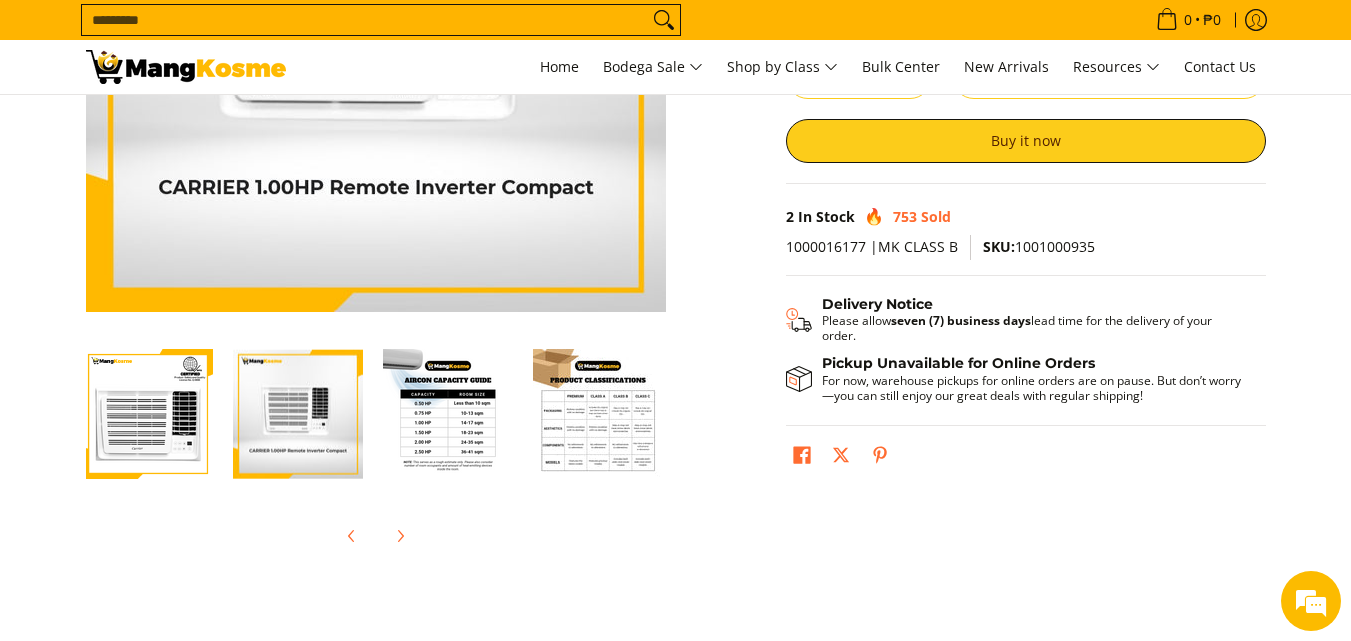 scroll, scrollTop: 0, scrollLeft: 0, axis: both 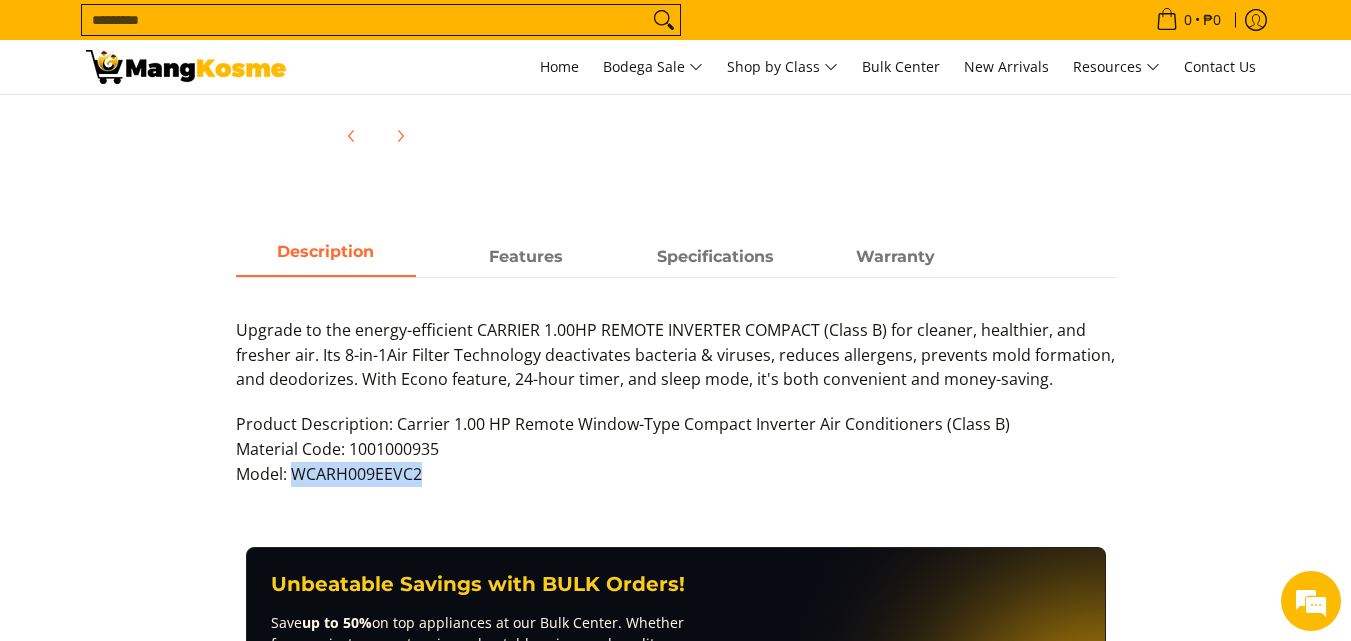 drag, startPoint x: 418, startPoint y: 473, endPoint x: 297, endPoint y: 475, distance: 121.016525 